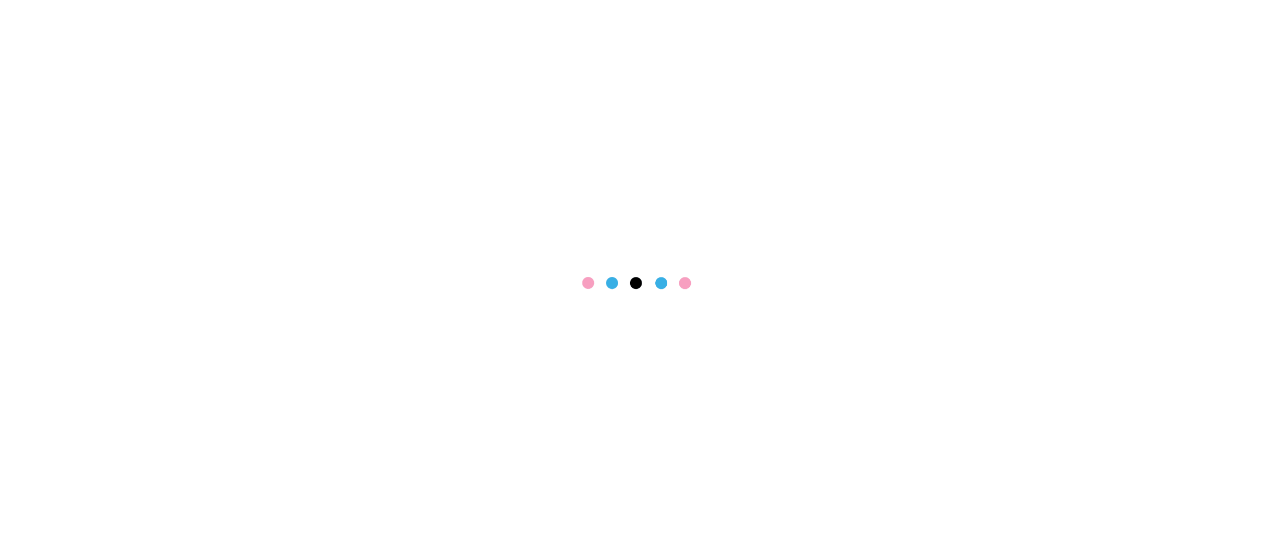 scroll, scrollTop: 0, scrollLeft: 0, axis: both 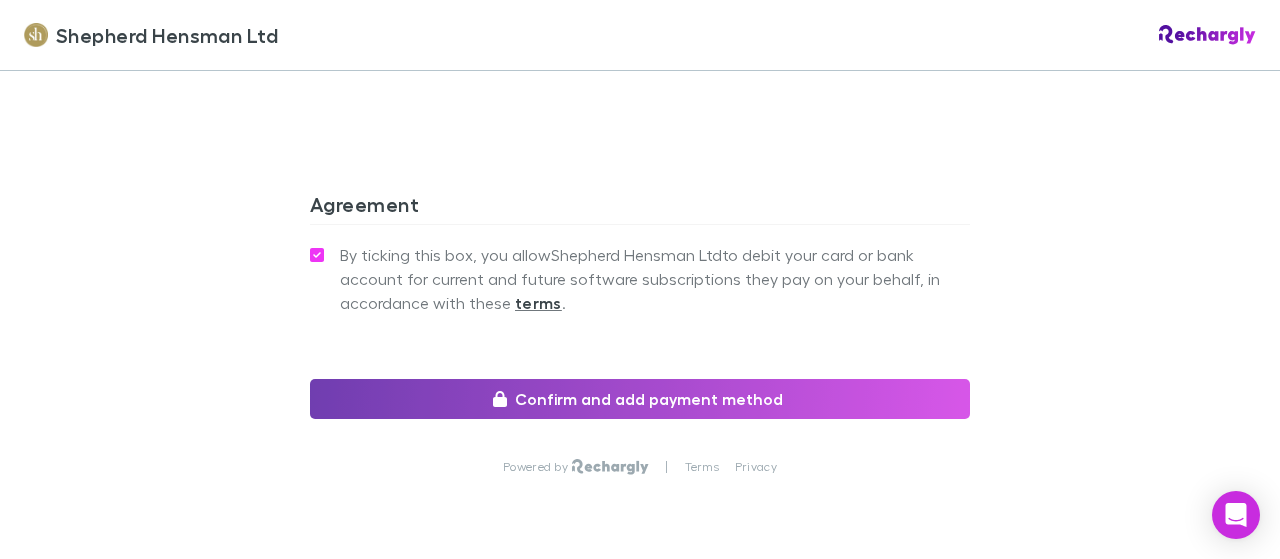 click on "Confirm and add payment method" at bounding box center [640, 399] 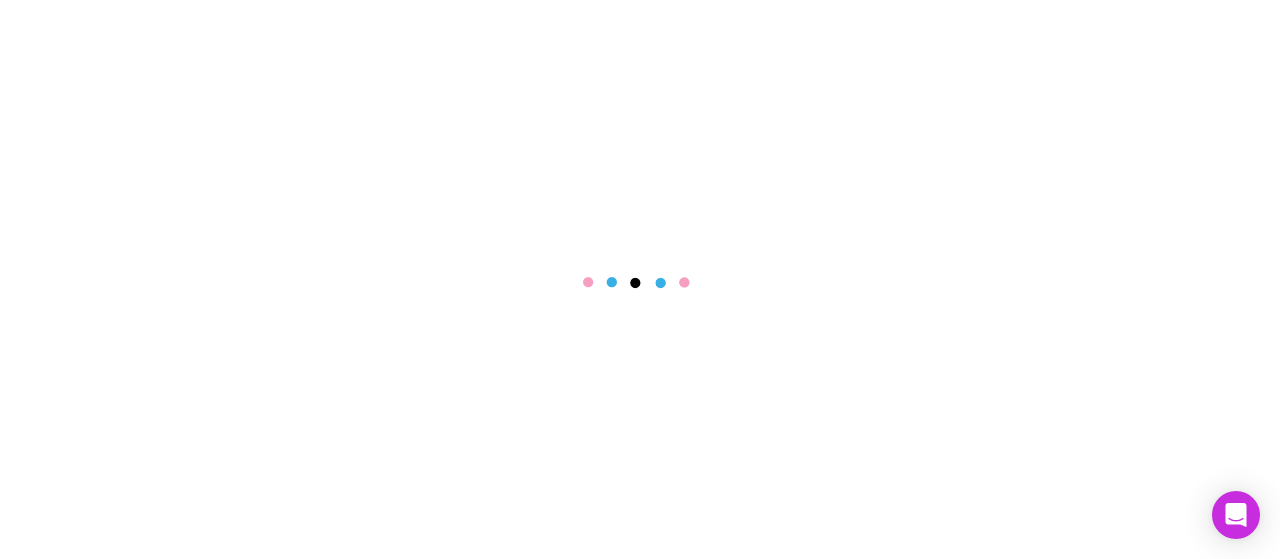 scroll, scrollTop: 0, scrollLeft: 0, axis: both 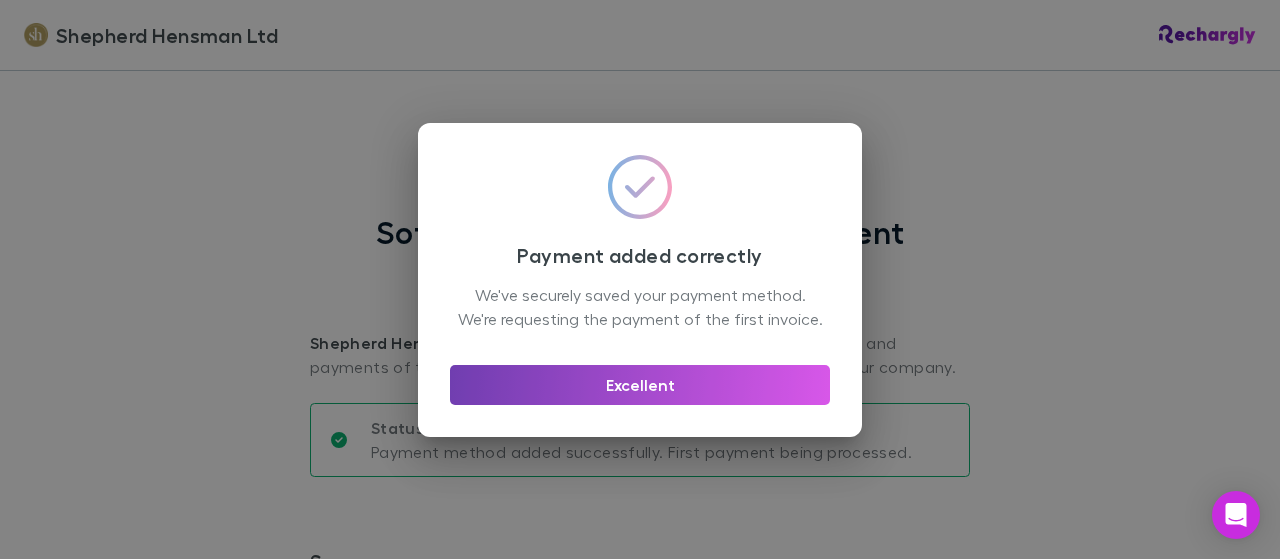 click on "Excellent" at bounding box center (640, 385) 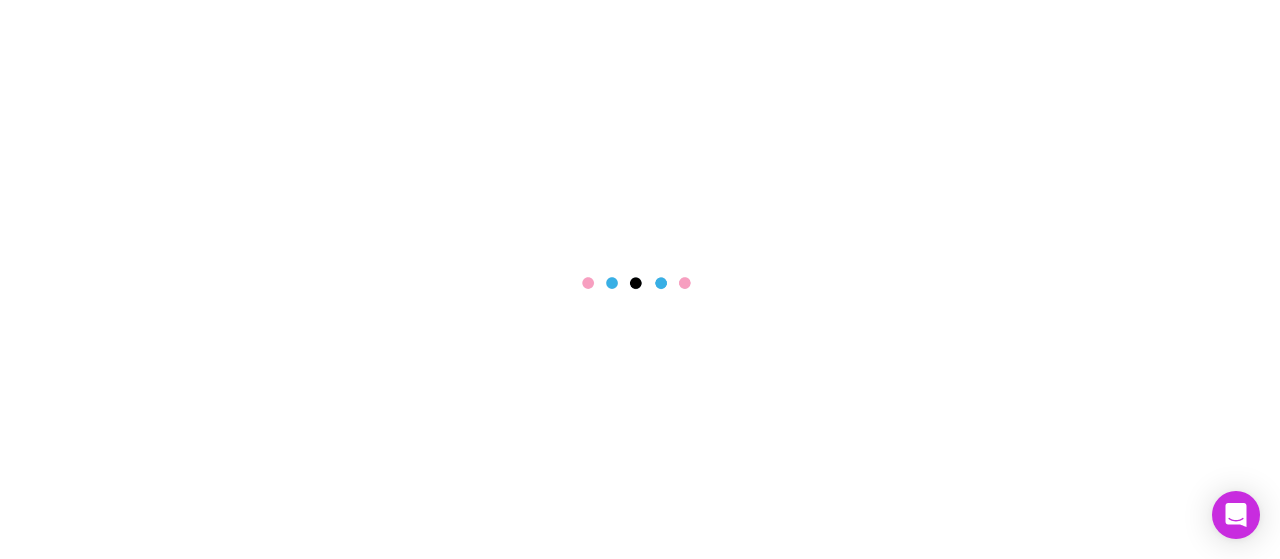 scroll, scrollTop: 0, scrollLeft: 0, axis: both 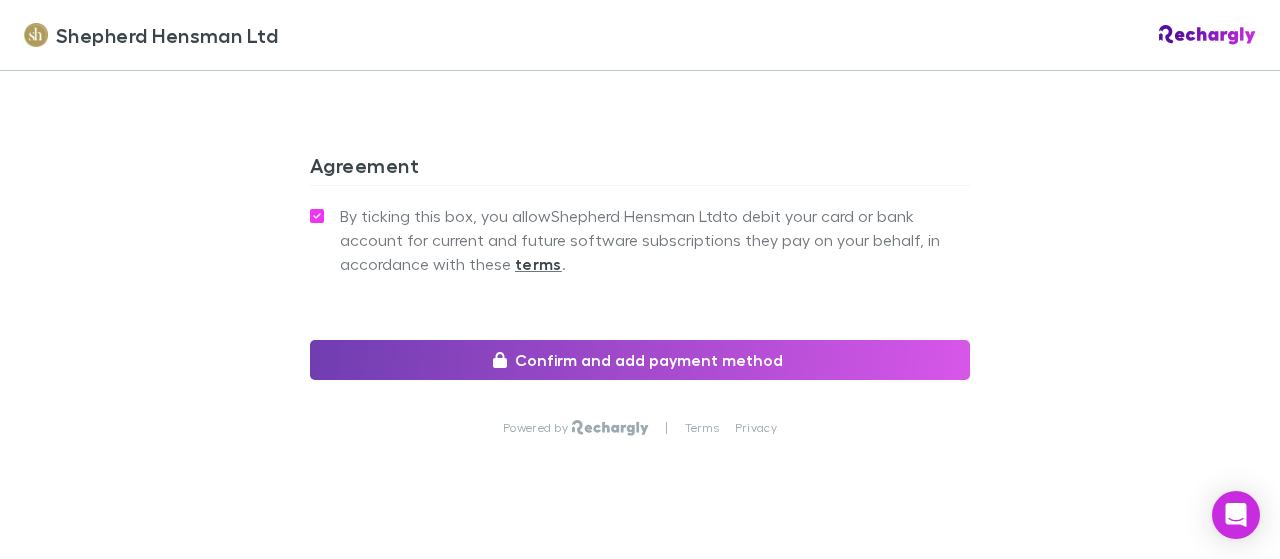 click on "Confirm and add payment method" at bounding box center (640, 360) 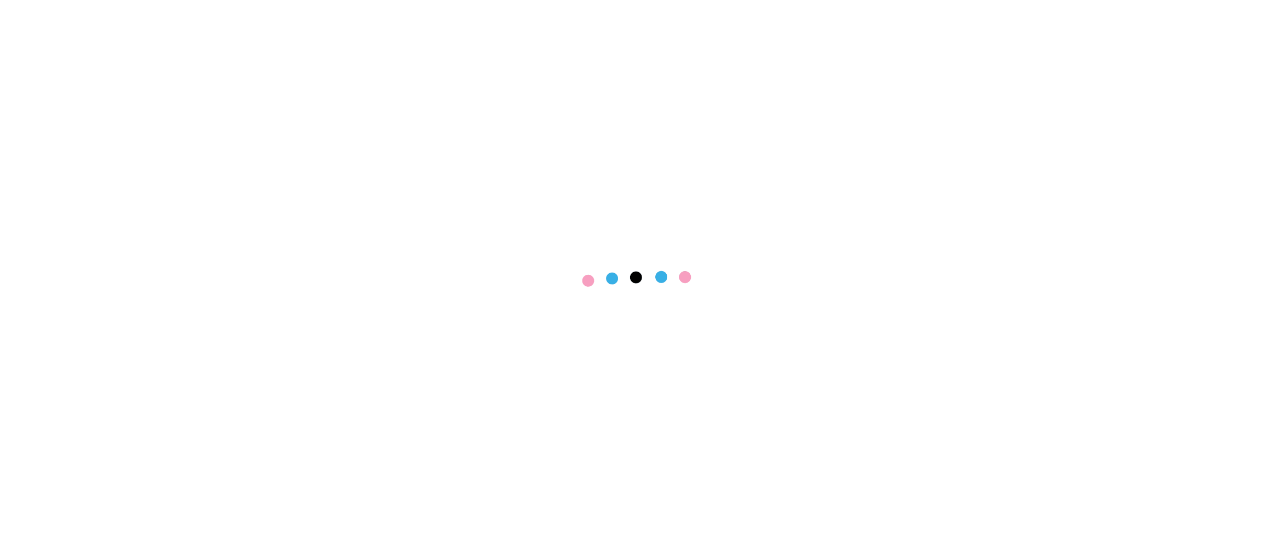 scroll, scrollTop: 0, scrollLeft: 0, axis: both 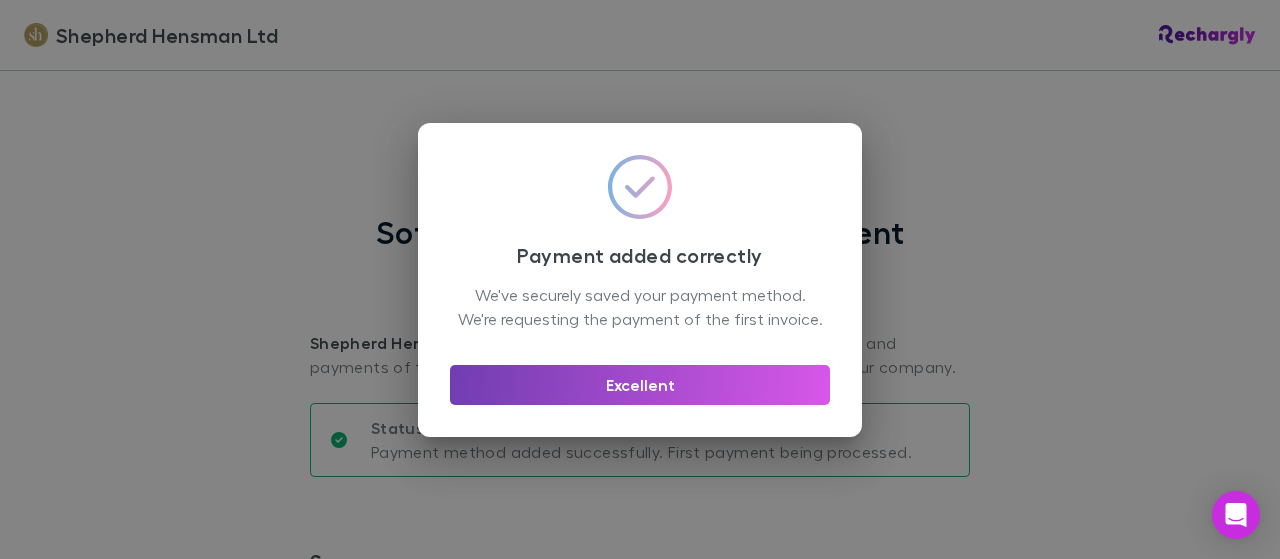 click on "Excellent" at bounding box center (640, 385) 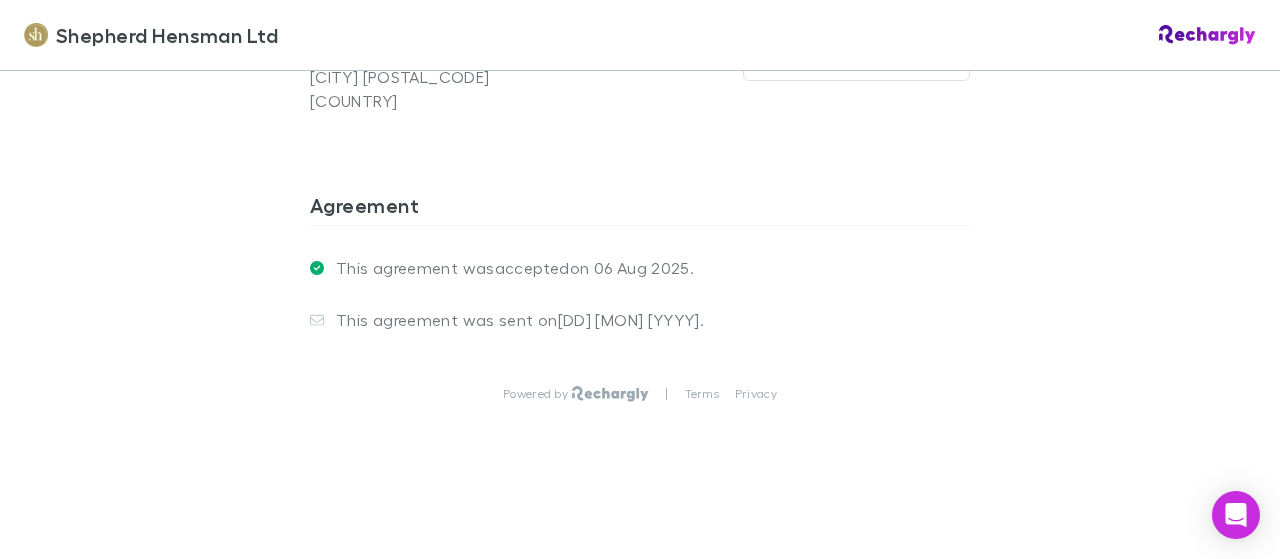 scroll, scrollTop: 0, scrollLeft: 0, axis: both 